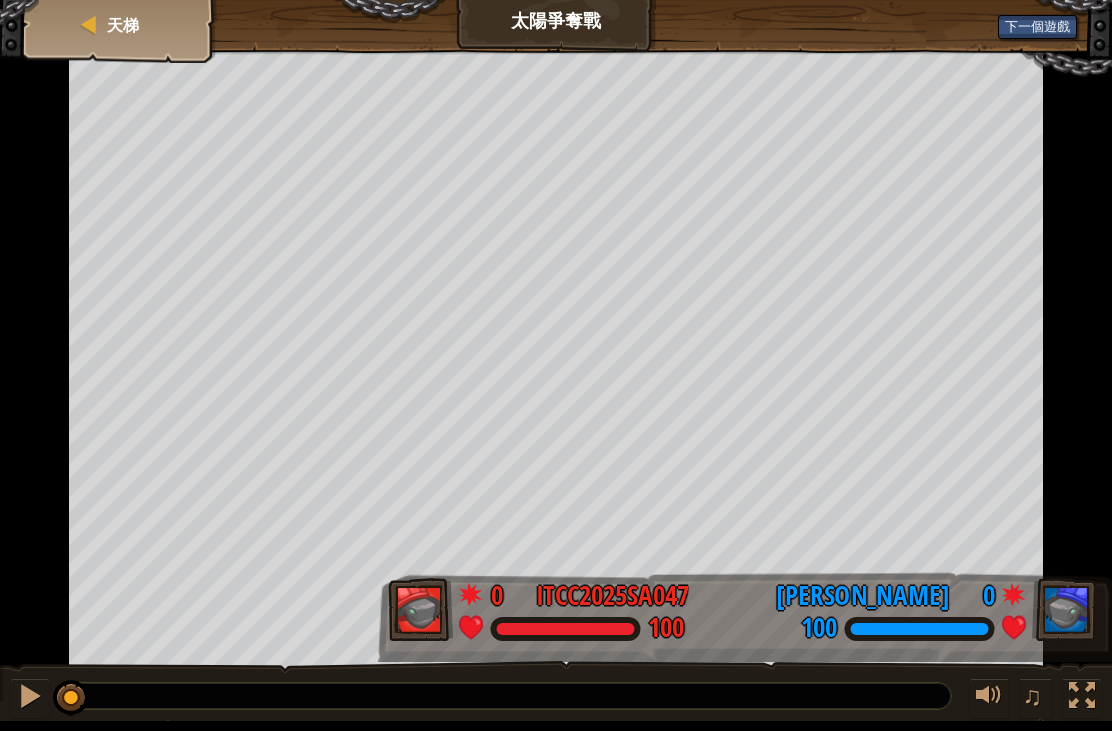 scroll, scrollTop: 0, scrollLeft: 0, axis: both 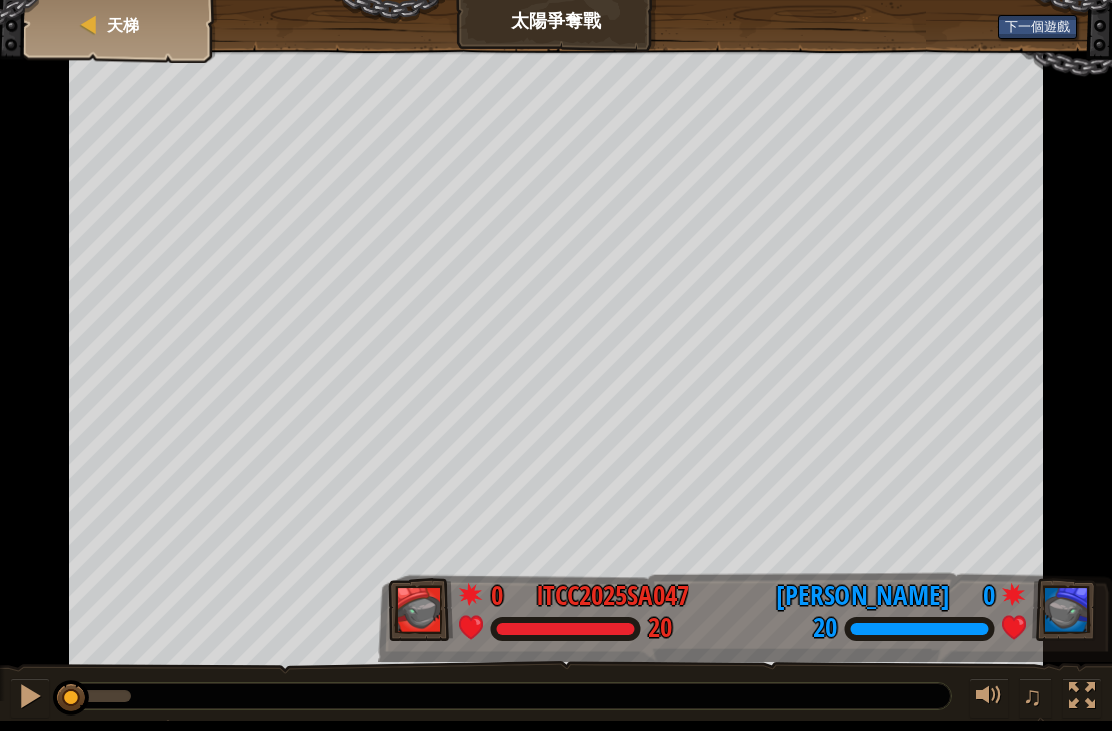 click at bounding box center [30, 698] 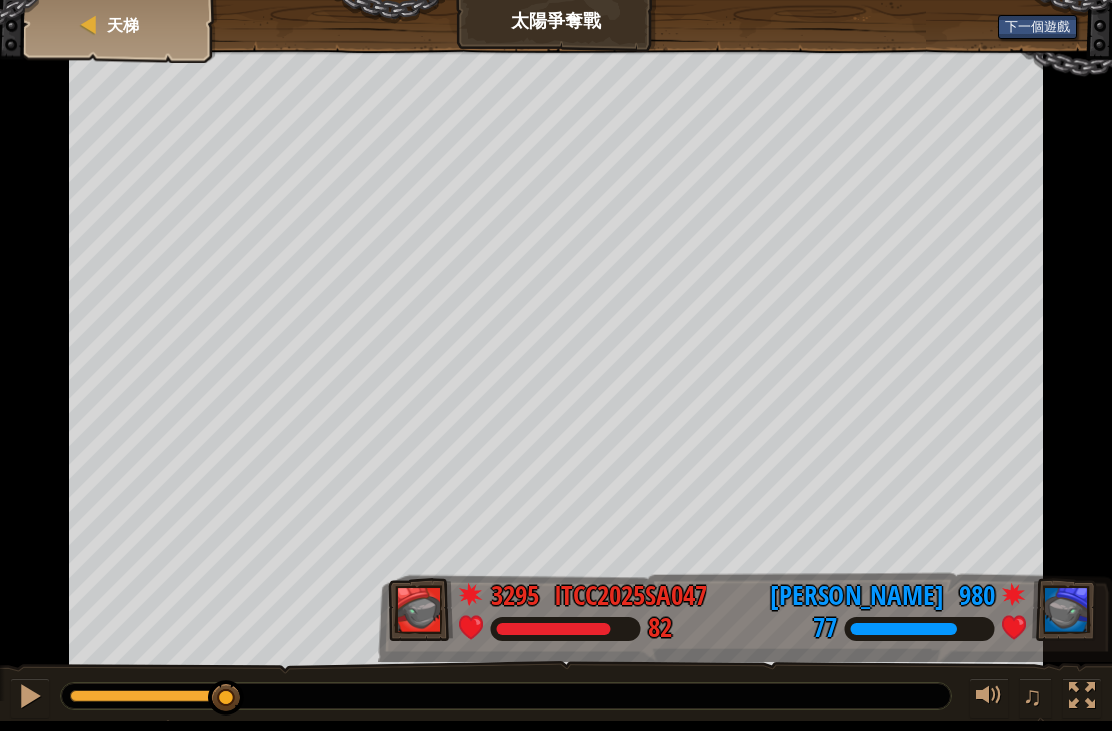 click at bounding box center [30, 696] 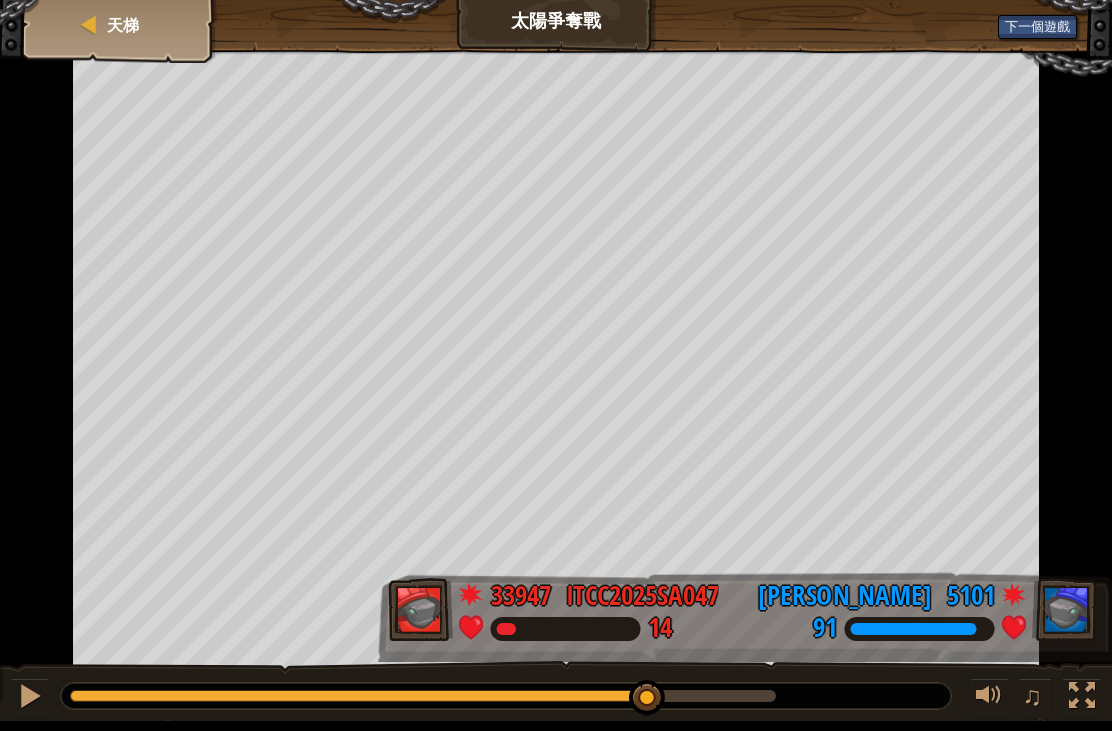click at bounding box center (556, 360) 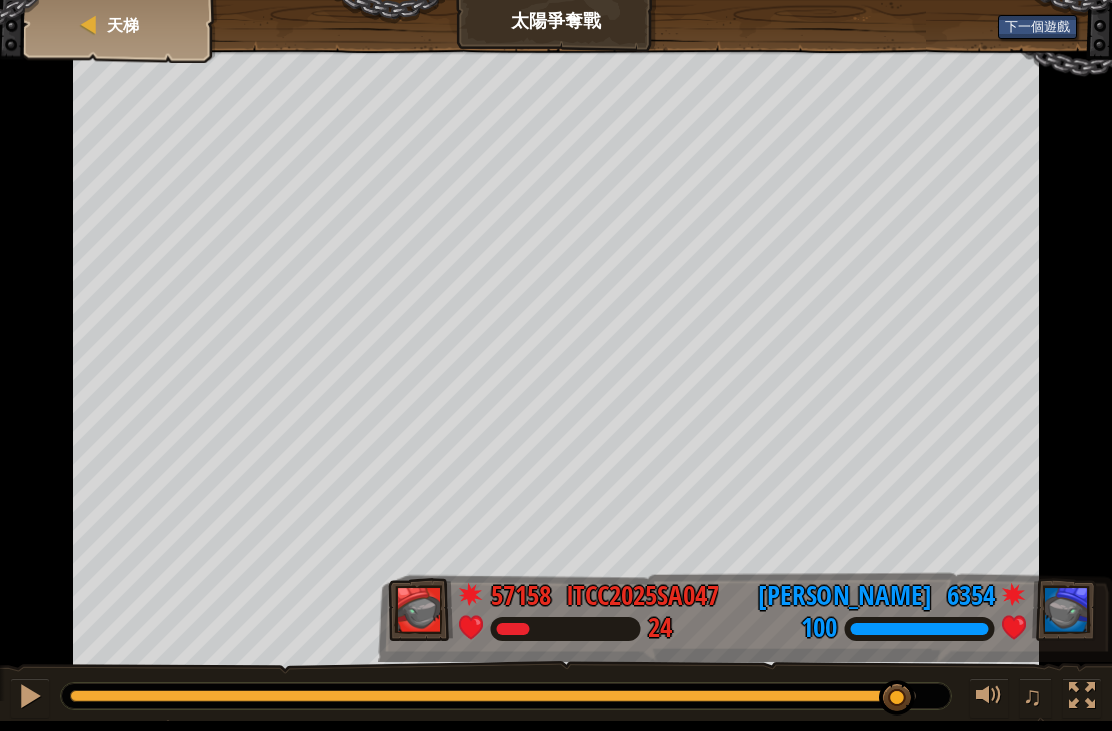 click at bounding box center (89, 25) 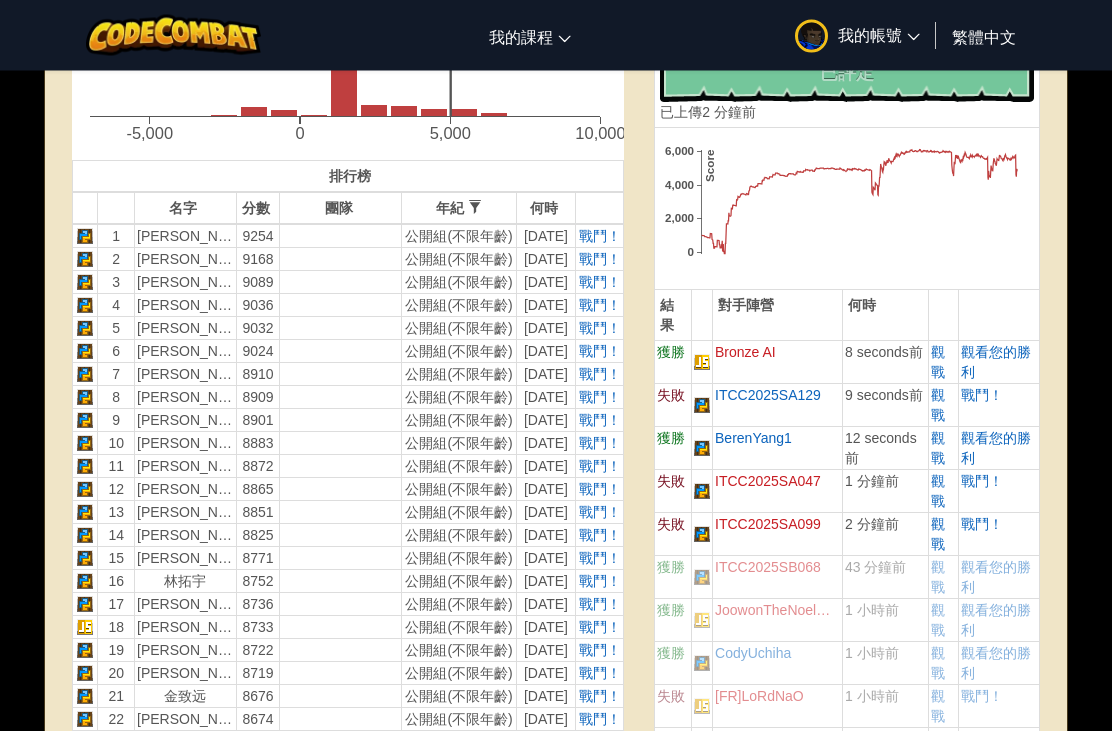 scroll, scrollTop: 508, scrollLeft: 0, axis: vertical 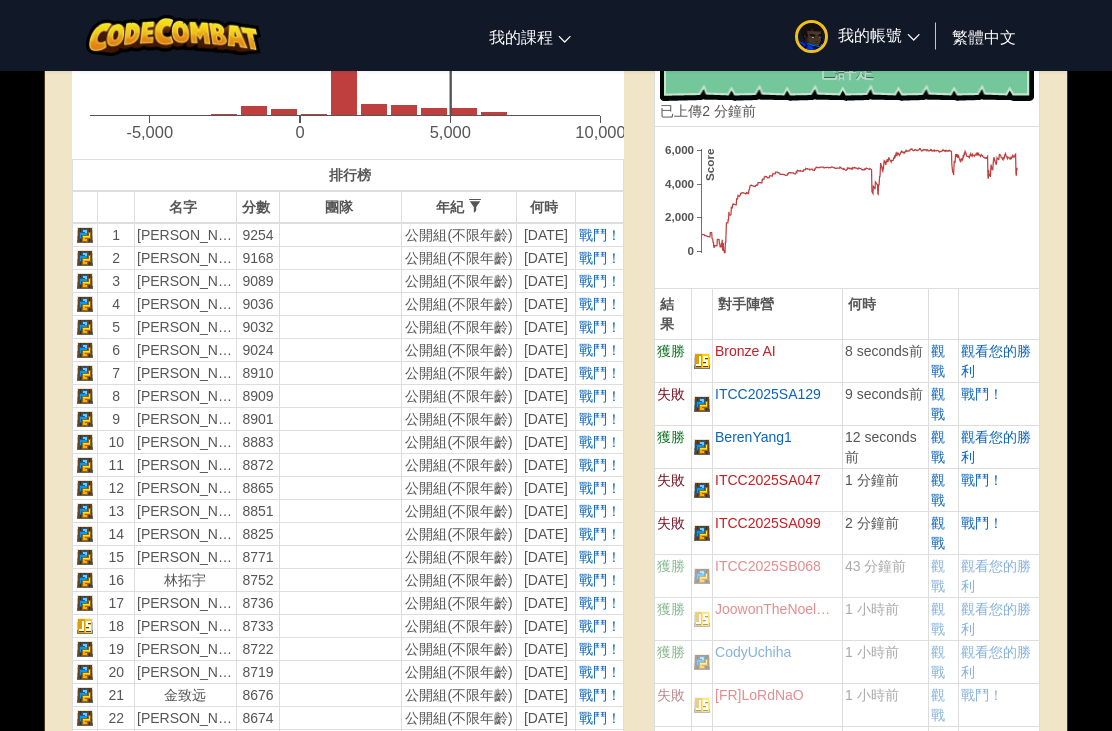click on "Bronze AI" at bounding box center [778, 360] 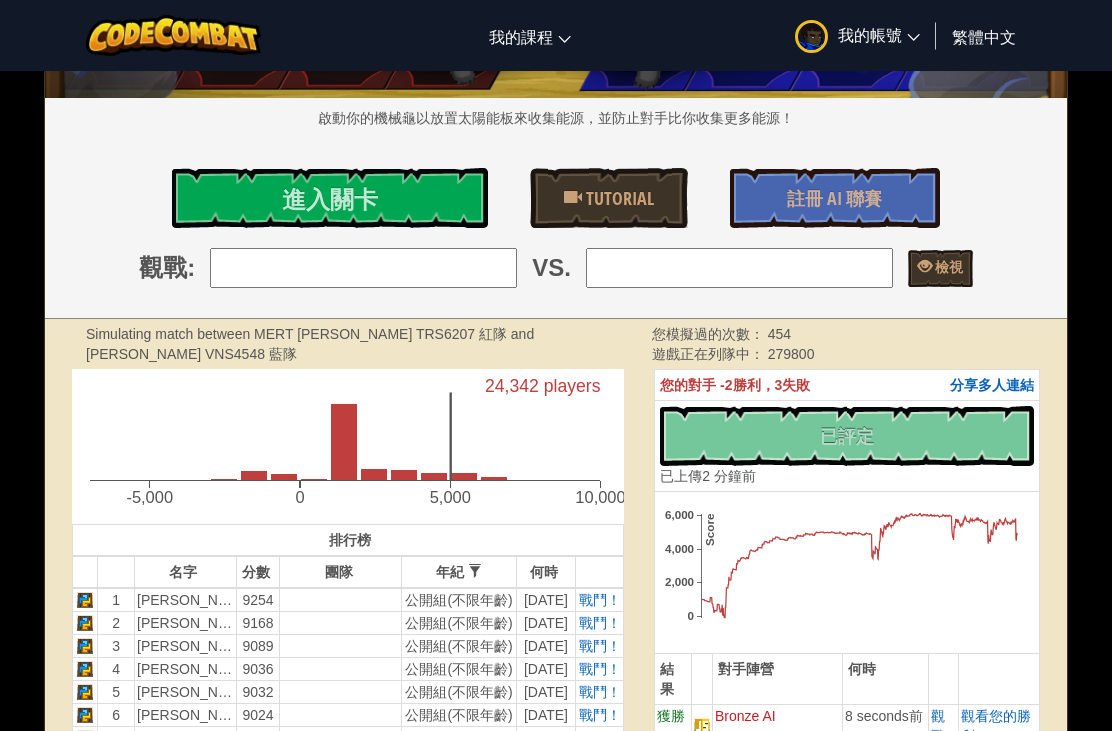 scroll, scrollTop: 142, scrollLeft: 0, axis: vertical 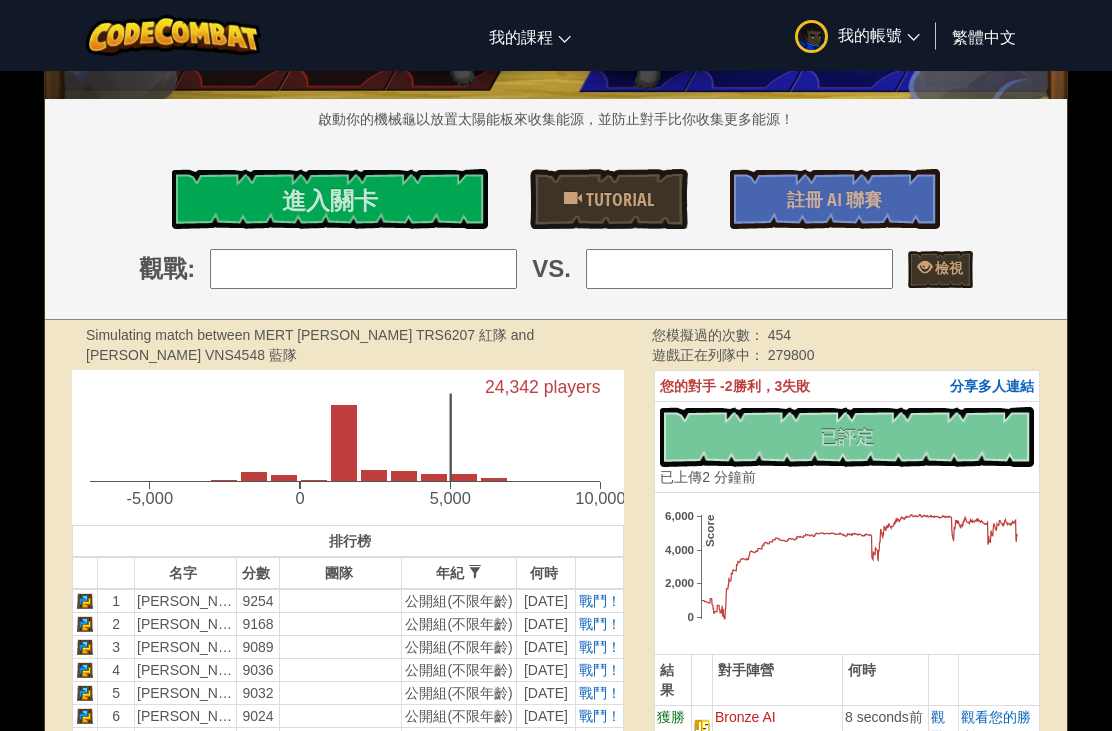 click on "進入關卡" at bounding box center [330, 199] 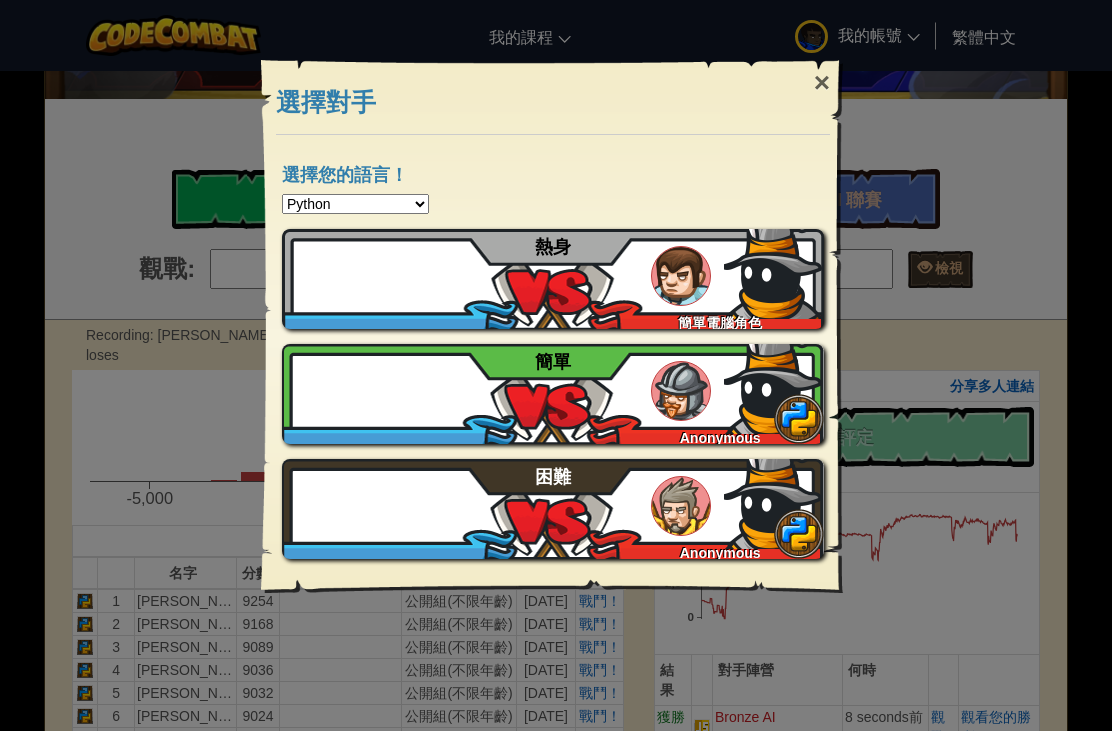 click on "×" at bounding box center [822, 83] 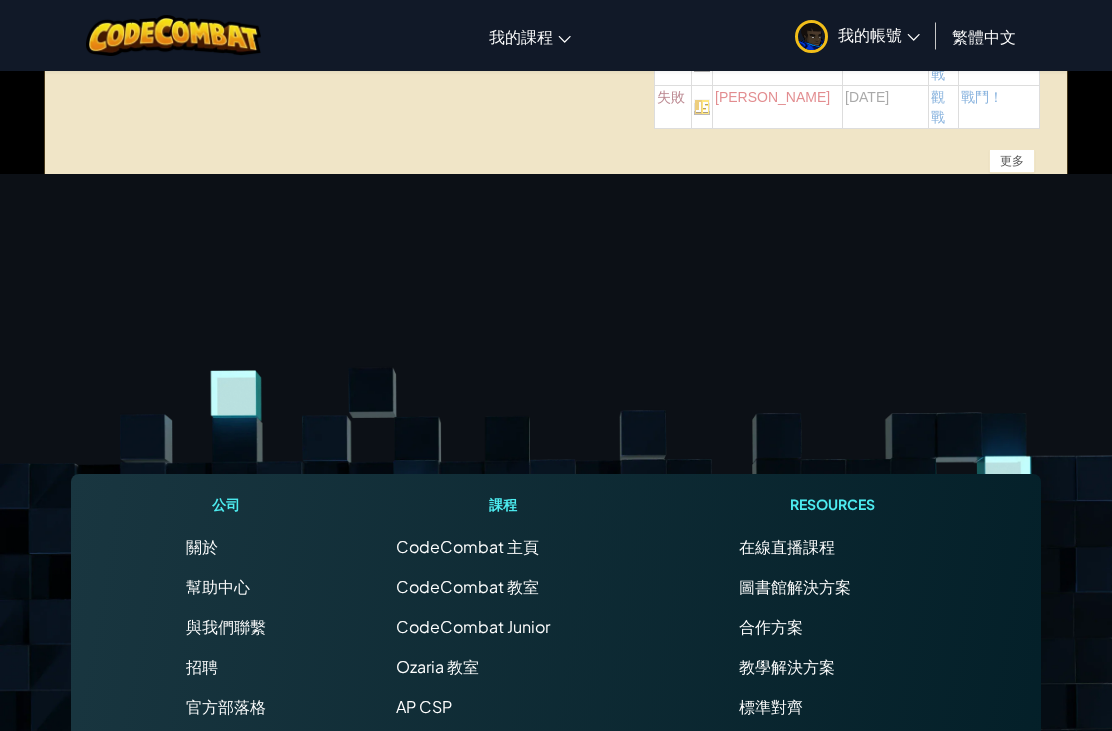 scroll, scrollTop: 4802, scrollLeft: 0, axis: vertical 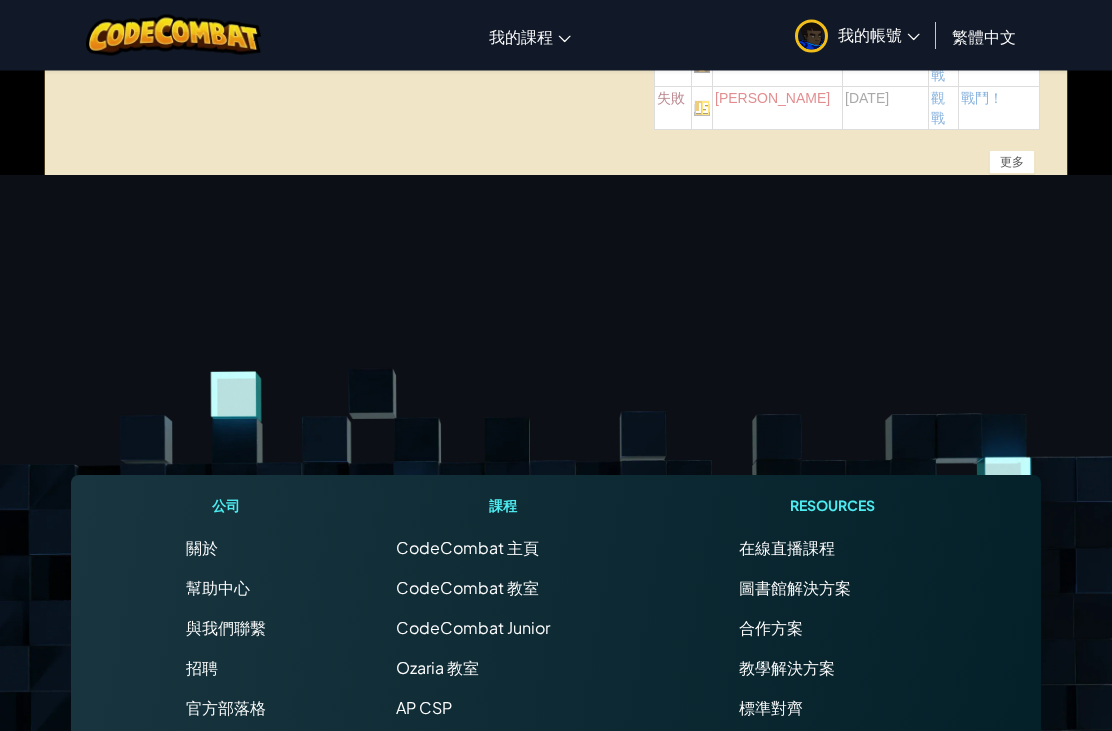 click on "發揮 AI 聯盟的全部潛力。 獲取完全訪問權限 [DATE]就聯繫我們的團隊，查看你學生的成績、排名、代碼等！ 24,342 players -5,000 0 5,000 10,000   排行榜     名字   分數   團隊   年紀   國小組(0-11) 國中組(11-14) 高中組(14-18) 公開組(不限年齡) 何時     1 [PERSON_NAME]9254 公開組(不限年齡) [DATE] 戰鬥！ 2 [PERSON_NAME]9168 公開組(不限年齡) [DATE] 戰鬥！ 3 [PERSON_NAME]9089 公開組(不限年齡) [DATE] 戰鬥！ 4 [PERSON_NAME]9036 公開組(不限年齡) [DATE] 戰鬥！ 5 [PERSON_NAME] 9032 公開組(不限年齡) [DATE] 戰鬥！ 6 [PERSON_NAME]9024 公開組(不限年齡) [DATE] 戰鬥！ 7 [PERSON_NAME]8910 公開組(不限年齡) [DATE] 戰鬥！ 8 [PERSON_NAME]8909 公開組(不限年齡) [DATE] 戰鬥！ 9 [PERSON_NAME]8901 公開組(不限年齡) [DATE] 戰鬥！ 10 [PERSON_NAME]8883 公開組(不限年齡) [DATE] 戰鬥！ 11 [PERSON_NAME]8872 公開組(不限年齡) [DATE] 戰鬥！ 12 [PERSON_NAME] 8865 [DATE] 戰鬥！" at bounding box center (556, -2058) 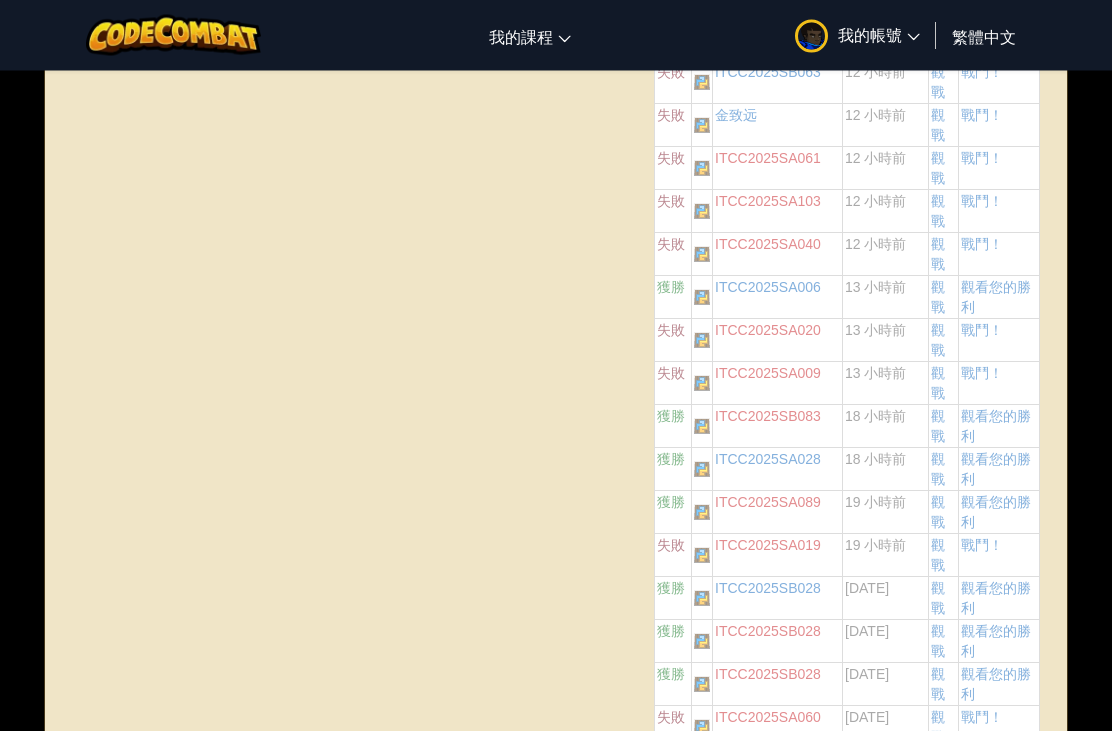 scroll, scrollTop: 4083, scrollLeft: 0, axis: vertical 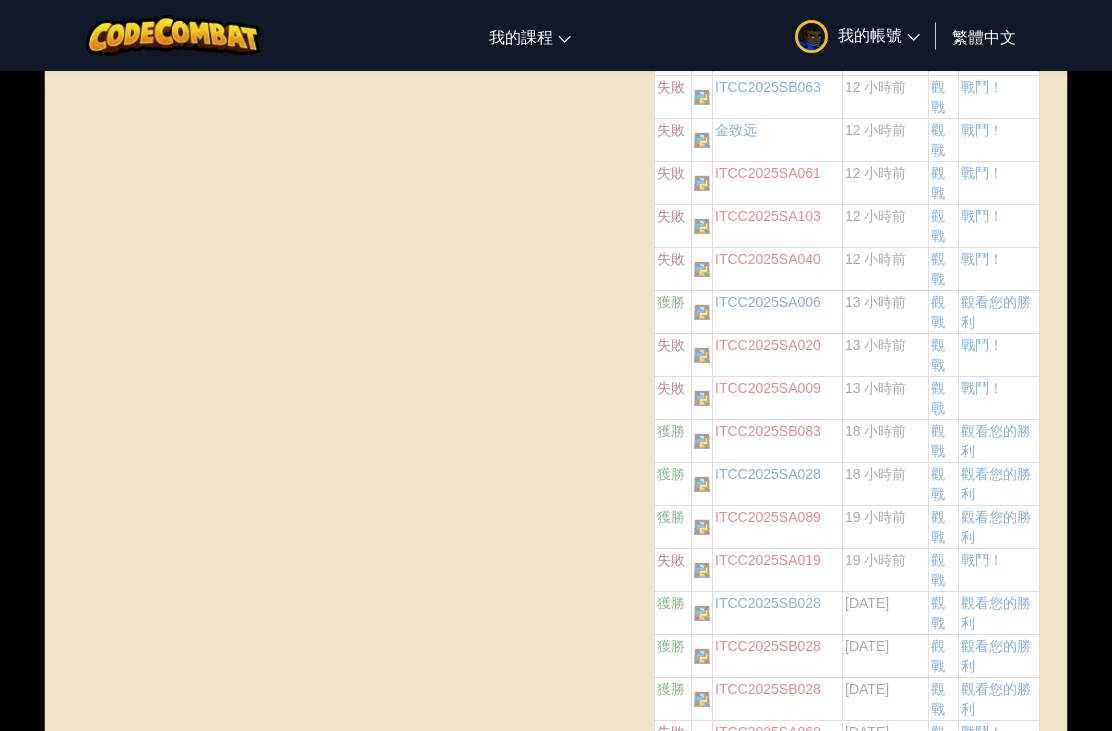 click on "CodeCombat 教室" at bounding box center [0, 0] 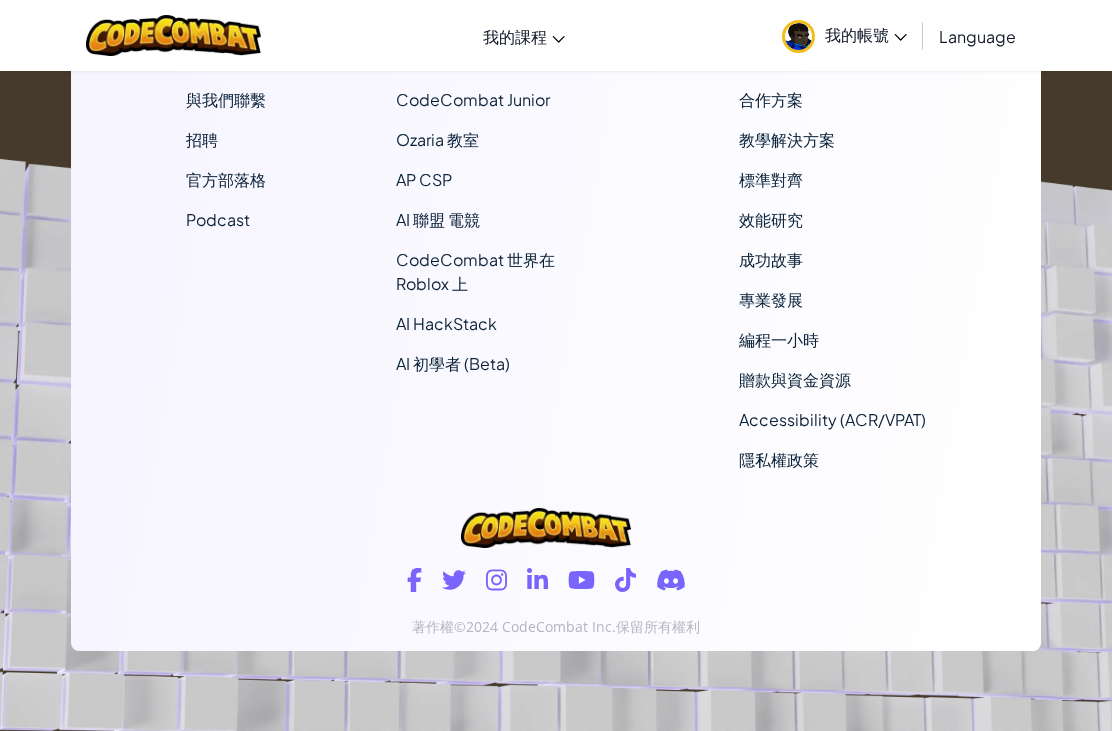 scroll, scrollTop: 0, scrollLeft: 0, axis: both 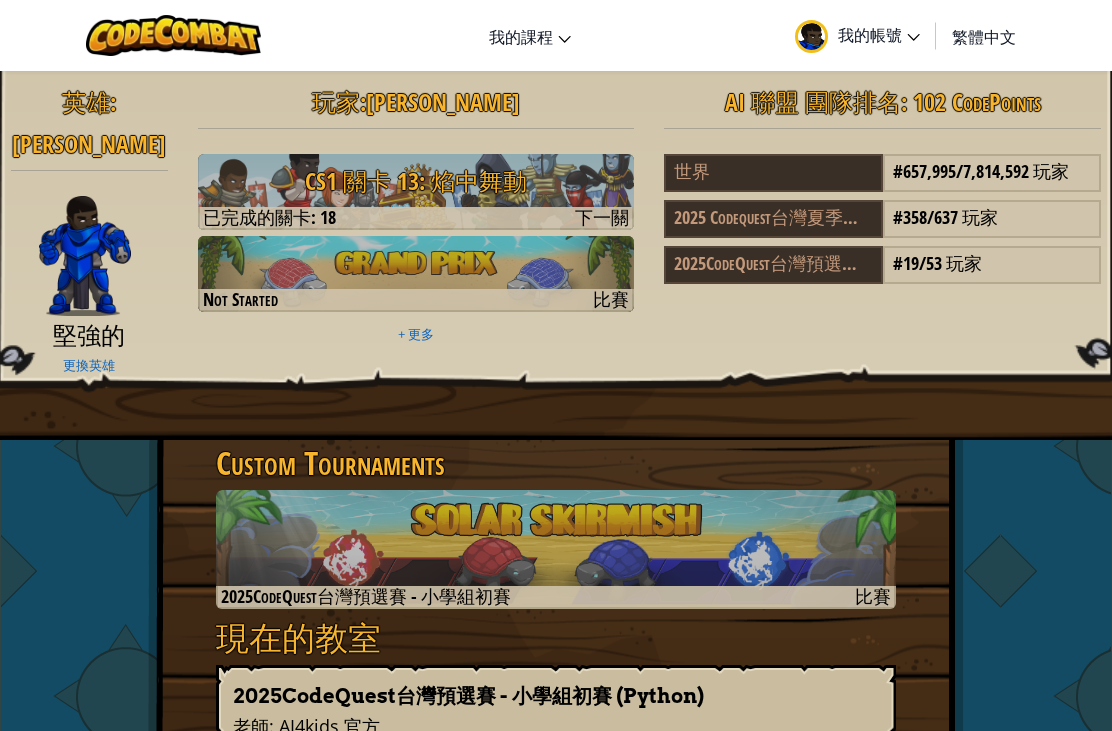 click at bounding box center [556, 549] 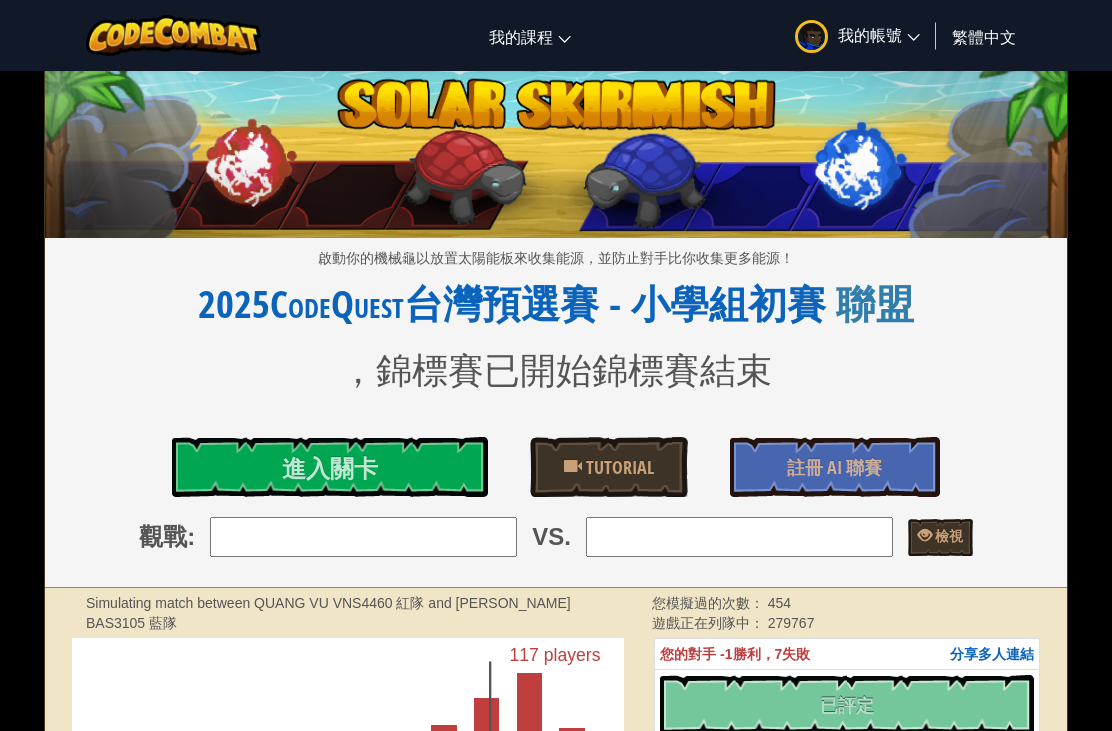 scroll, scrollTop: 0, scrollLeft: 0, axis: both 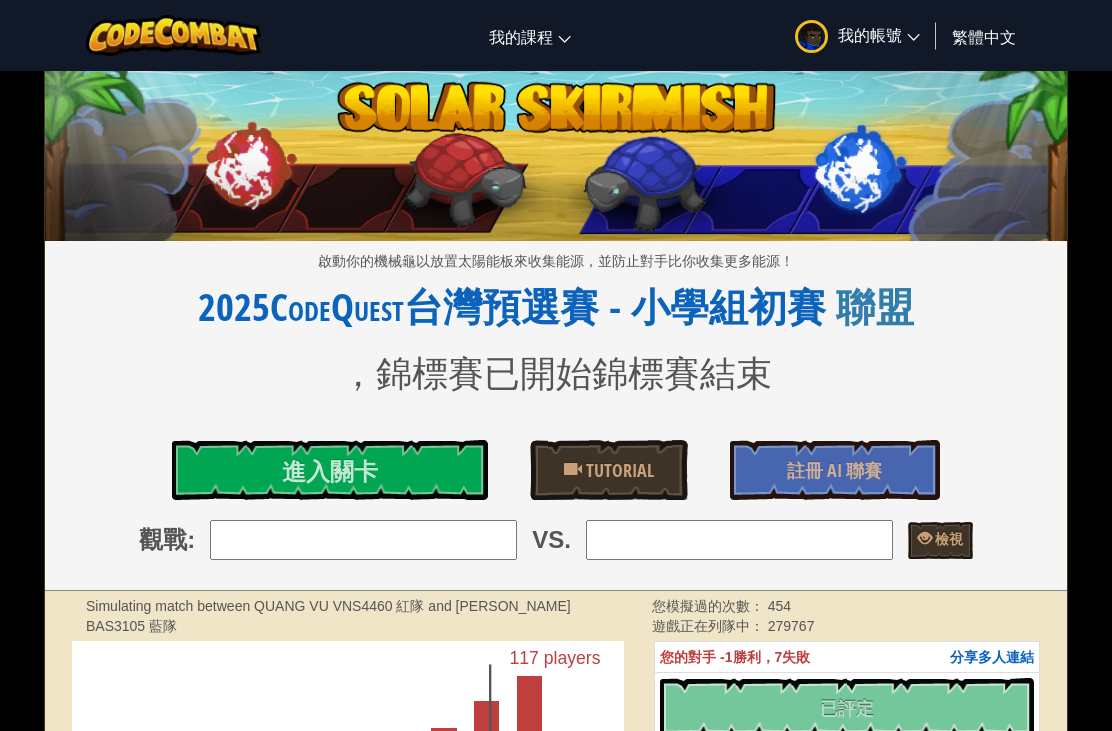 click on "進入關卡" at bounding box center (330, 470) 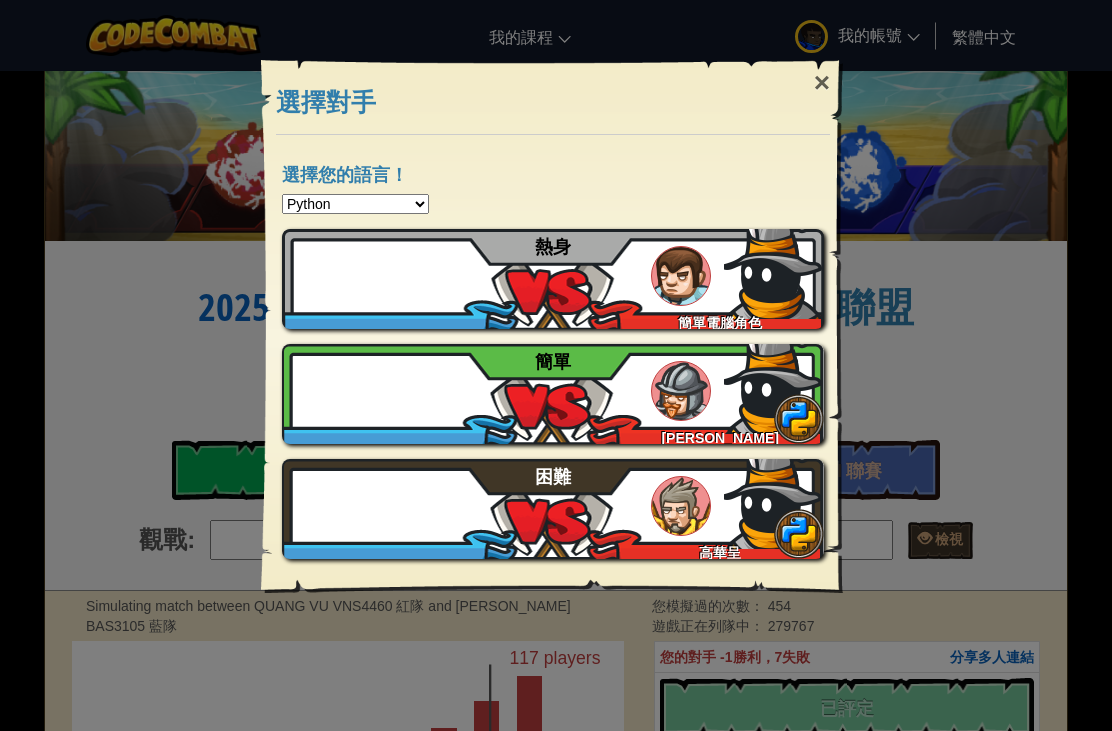click at bounding box center [774, 384] 